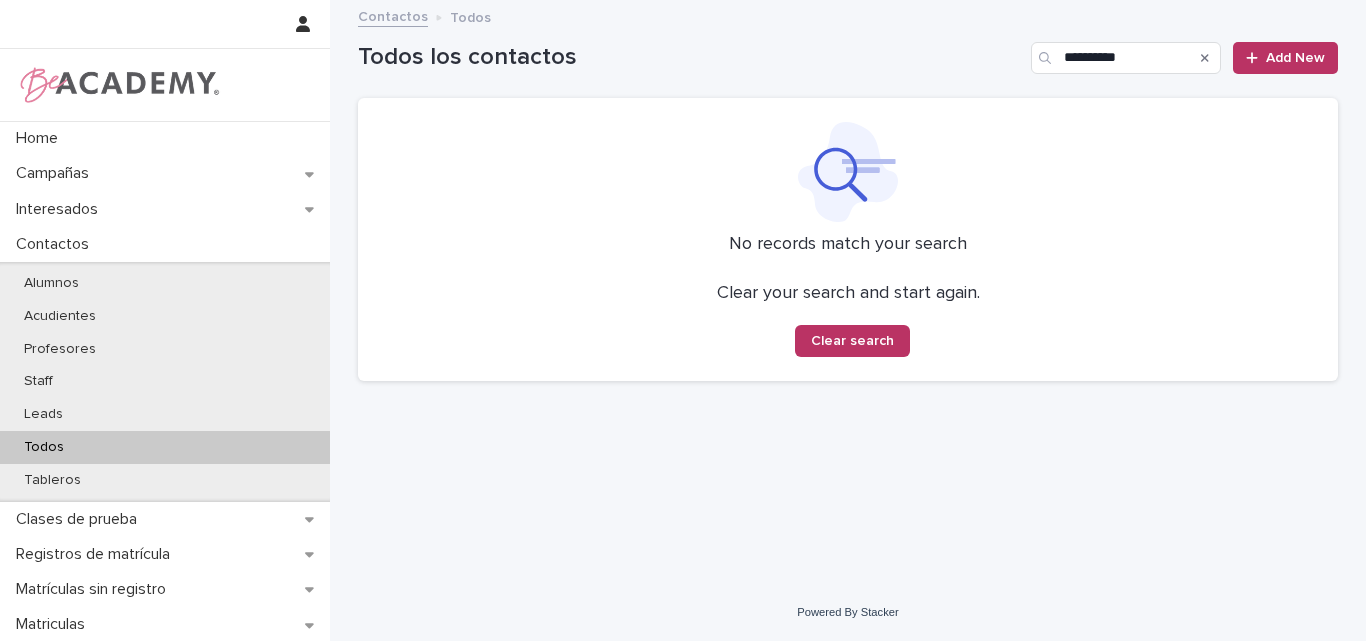 click on "**********" at bounding box center (848, 58) 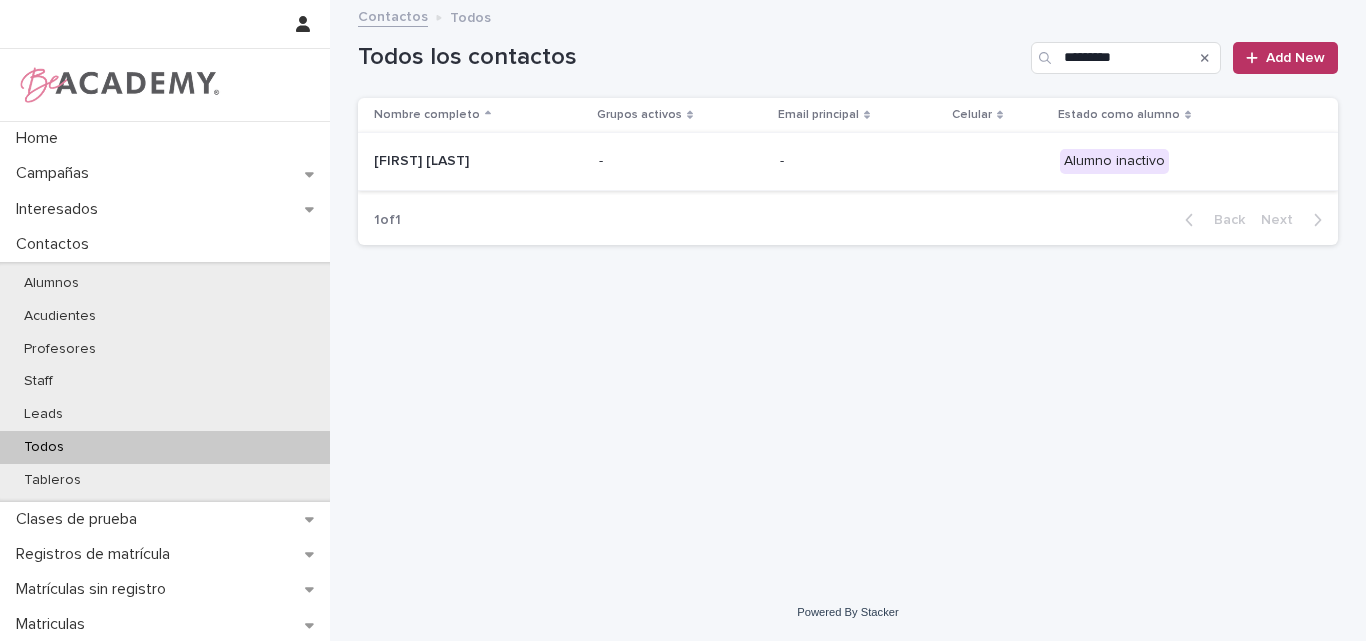 type on "*********" 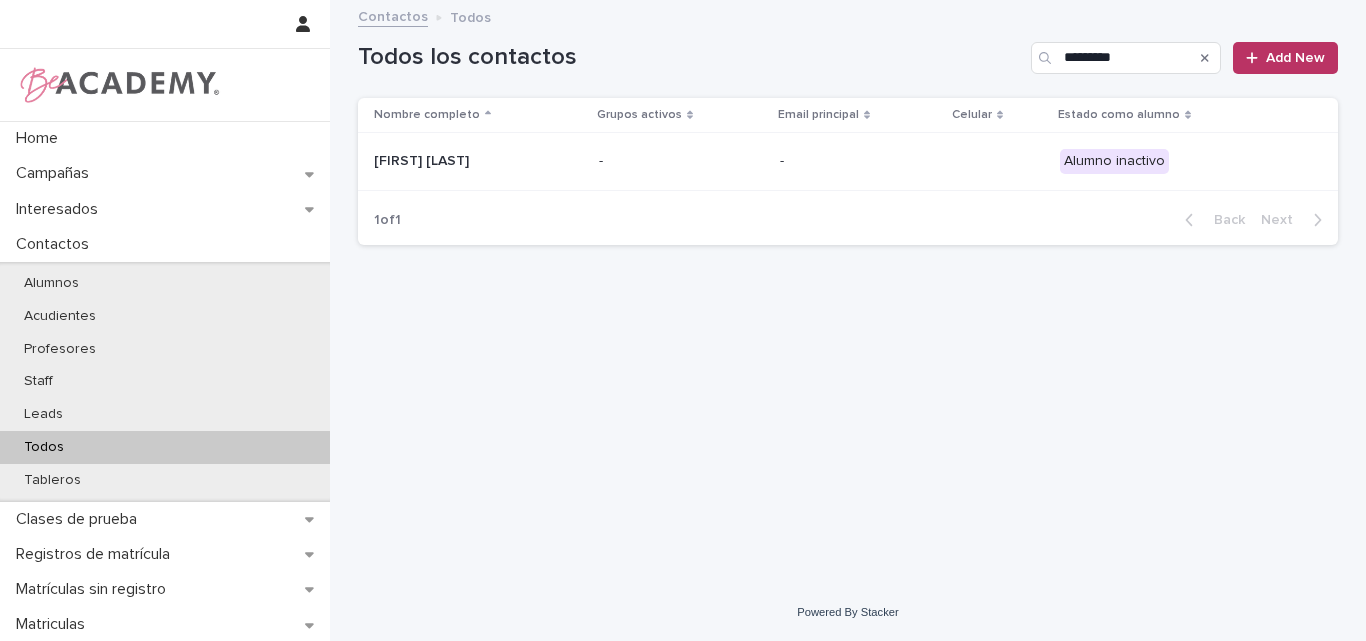 click on "Paz San Segundo Cano" at bounding box center (478, 161) 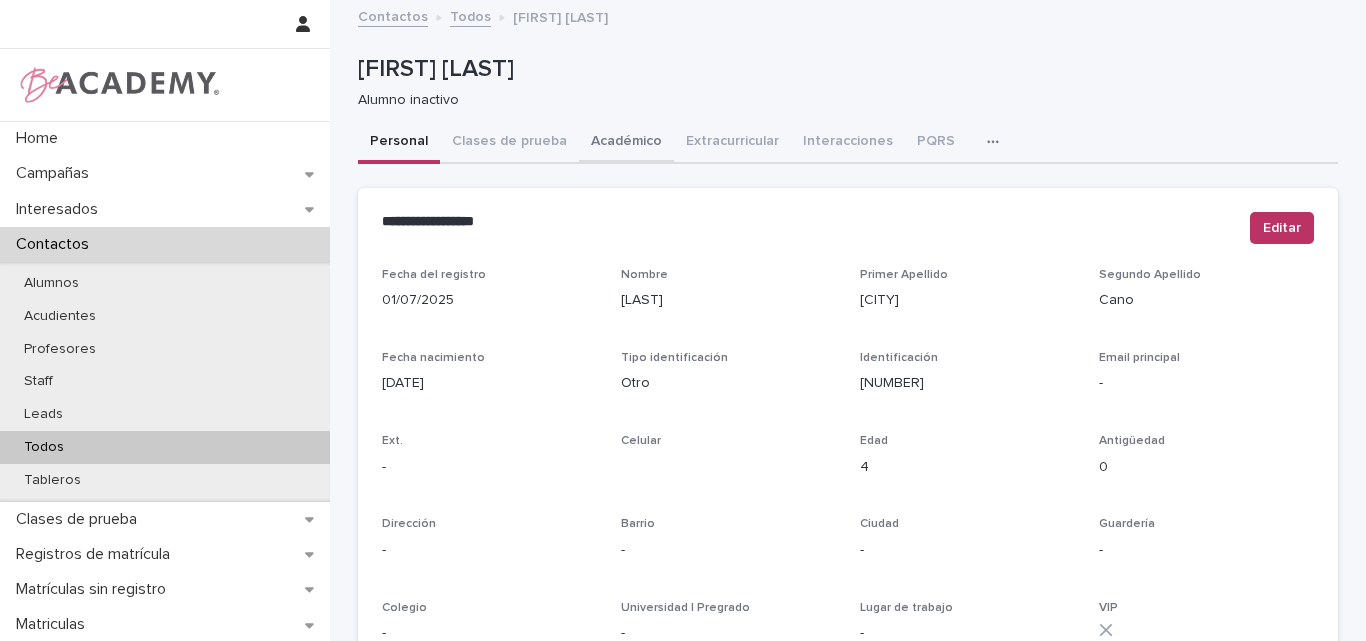 click on "Académico" at bounding box center [626, 143] 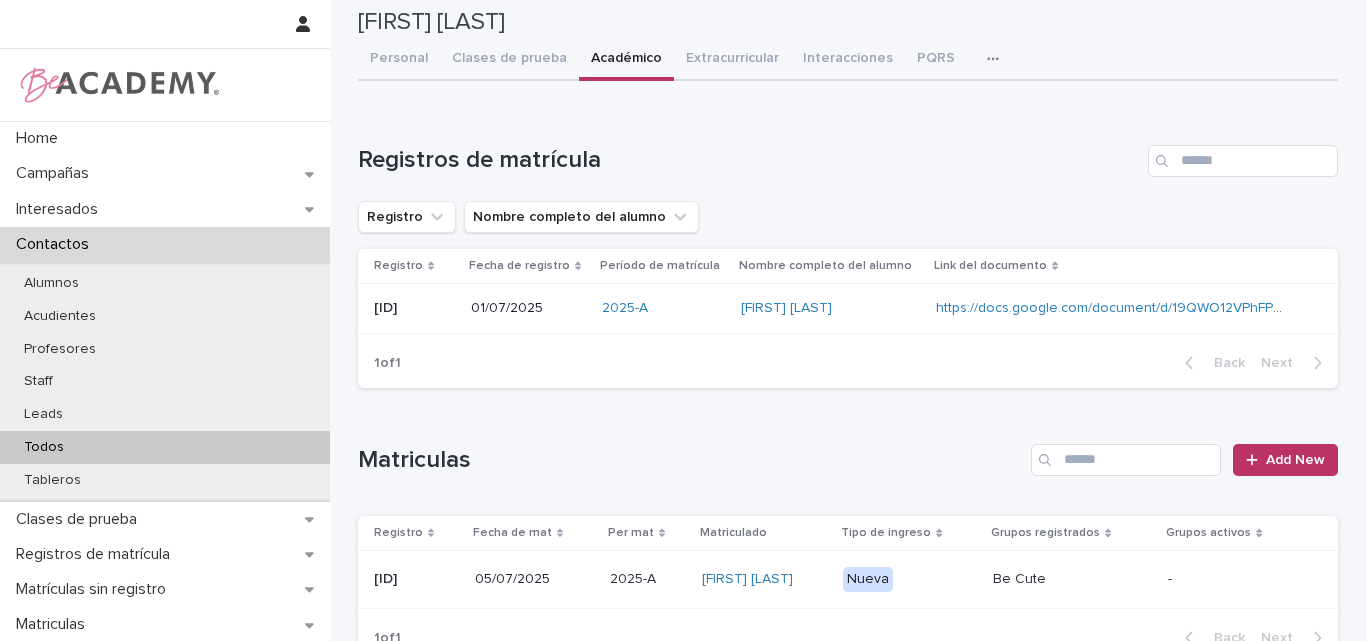 scroll, scrollTop: 0, scrollLeft: 0, axis: both 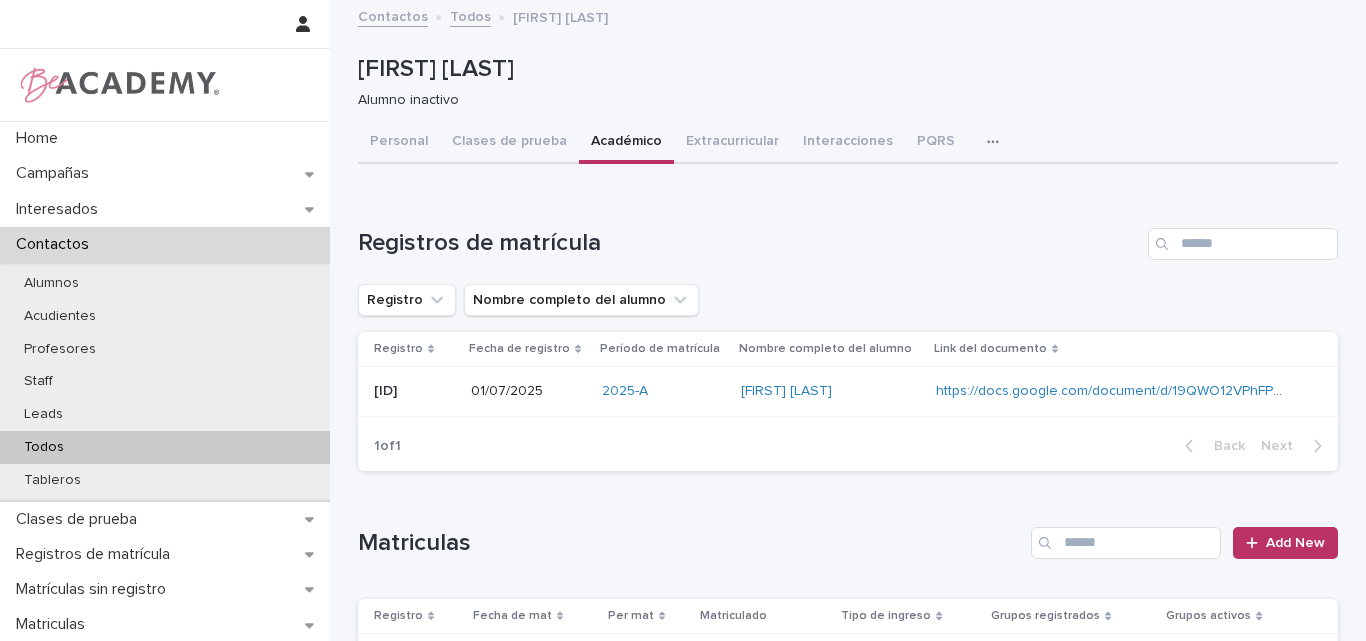 click on "Todos" at bounding box center (44, 447) 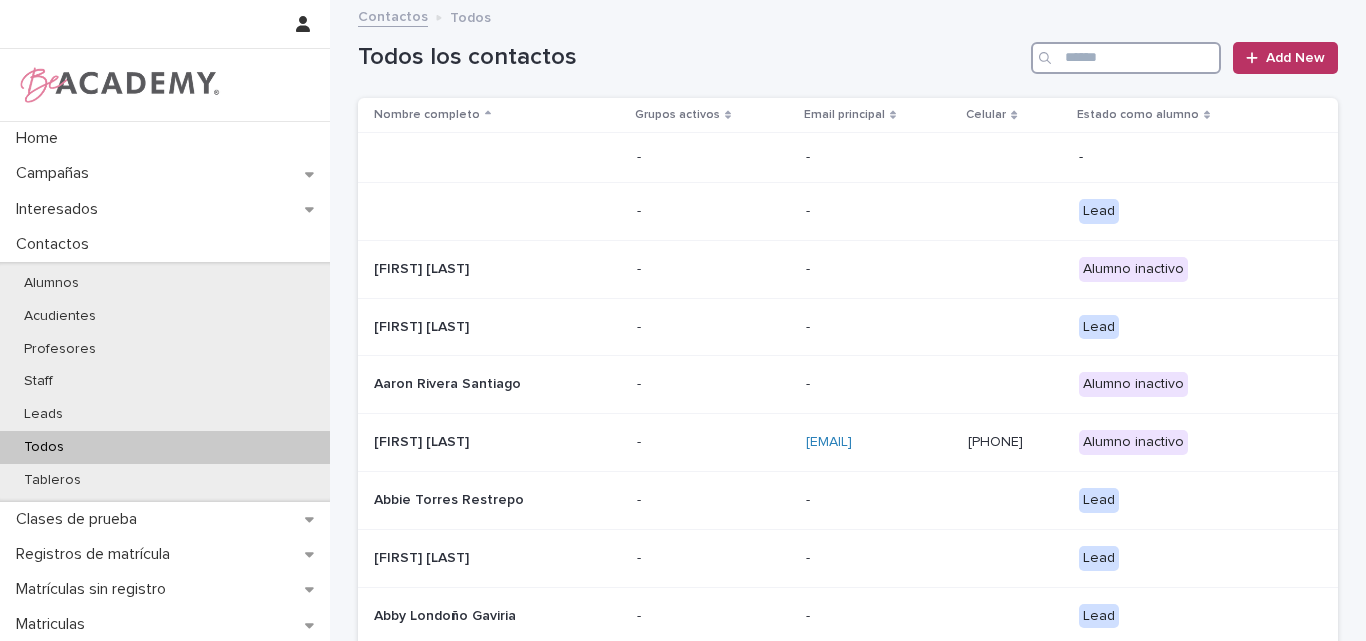 click at bounding box center (1126, 58) 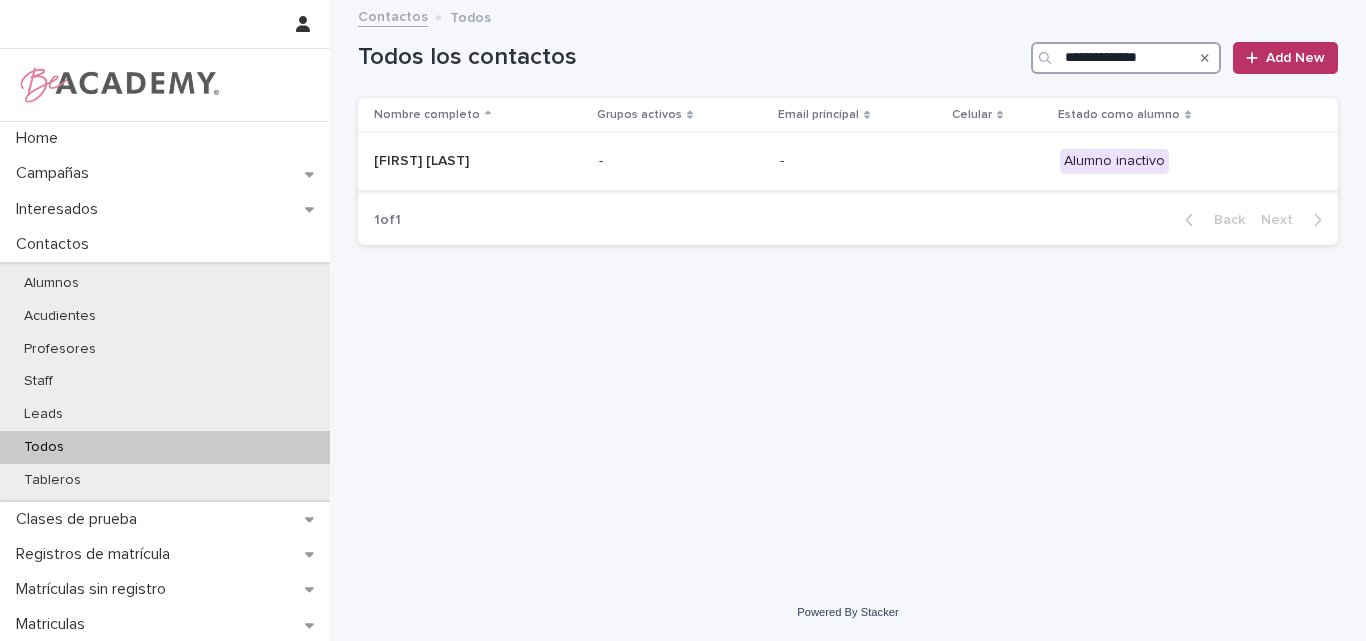 type on "**********" 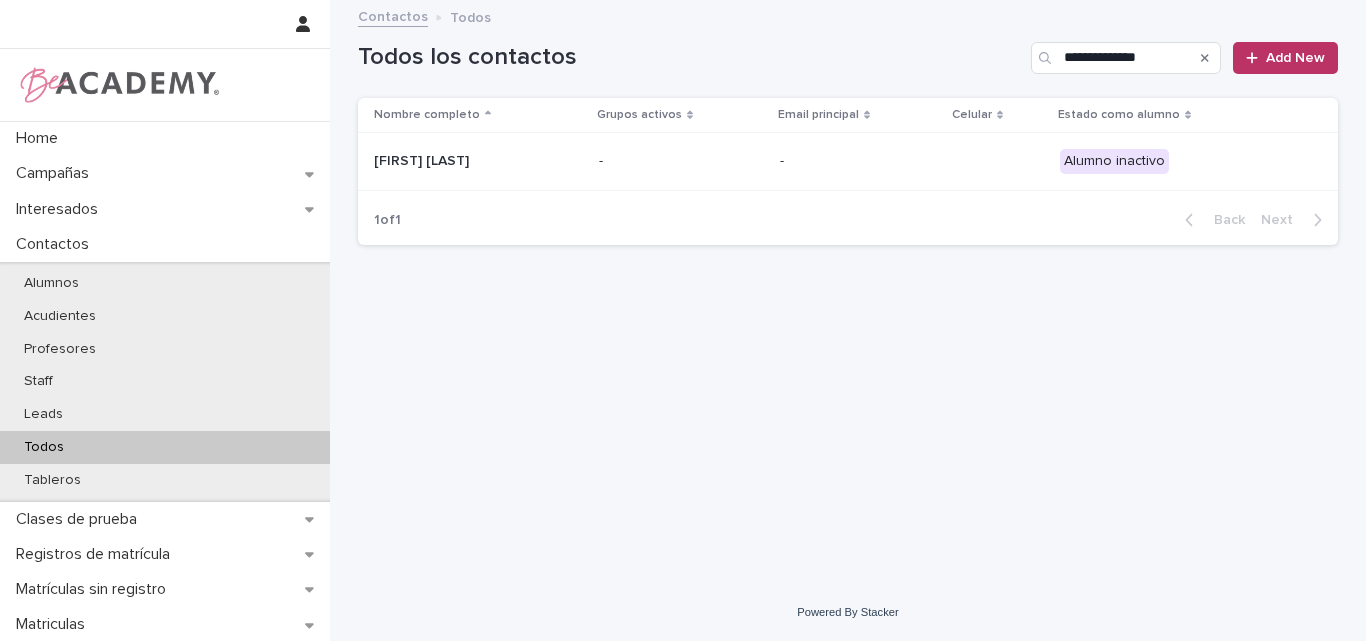 click on "Juanita Alzate Alzate" at bounding box center (474, 161) 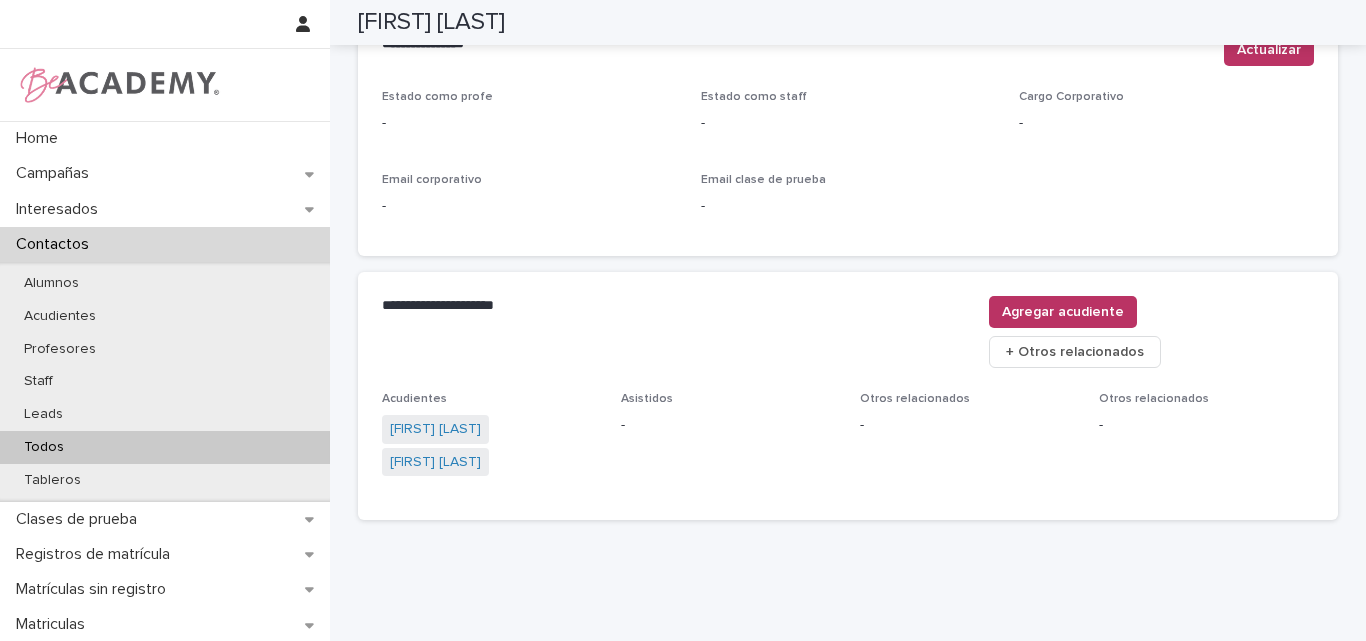 scroll, scrollTop: 880, scrollLeft: 0, axis: vertical 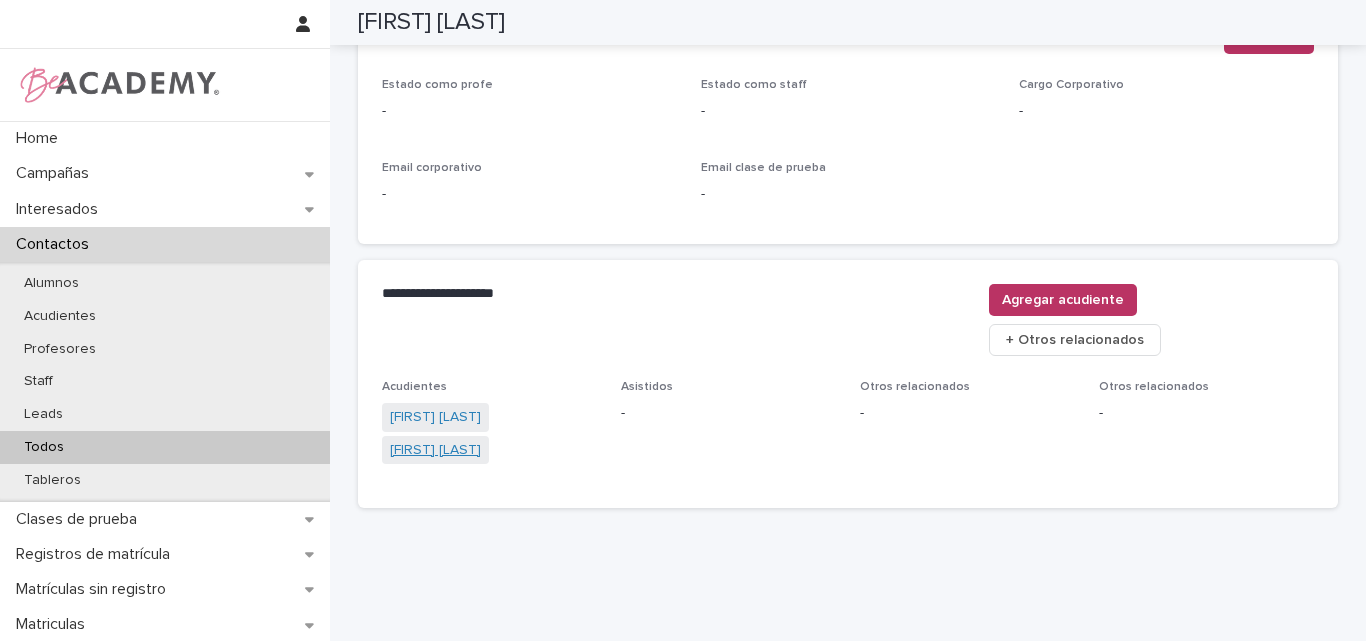 click on "Cristina Alzate Arango" at bounding box center [435, 450] 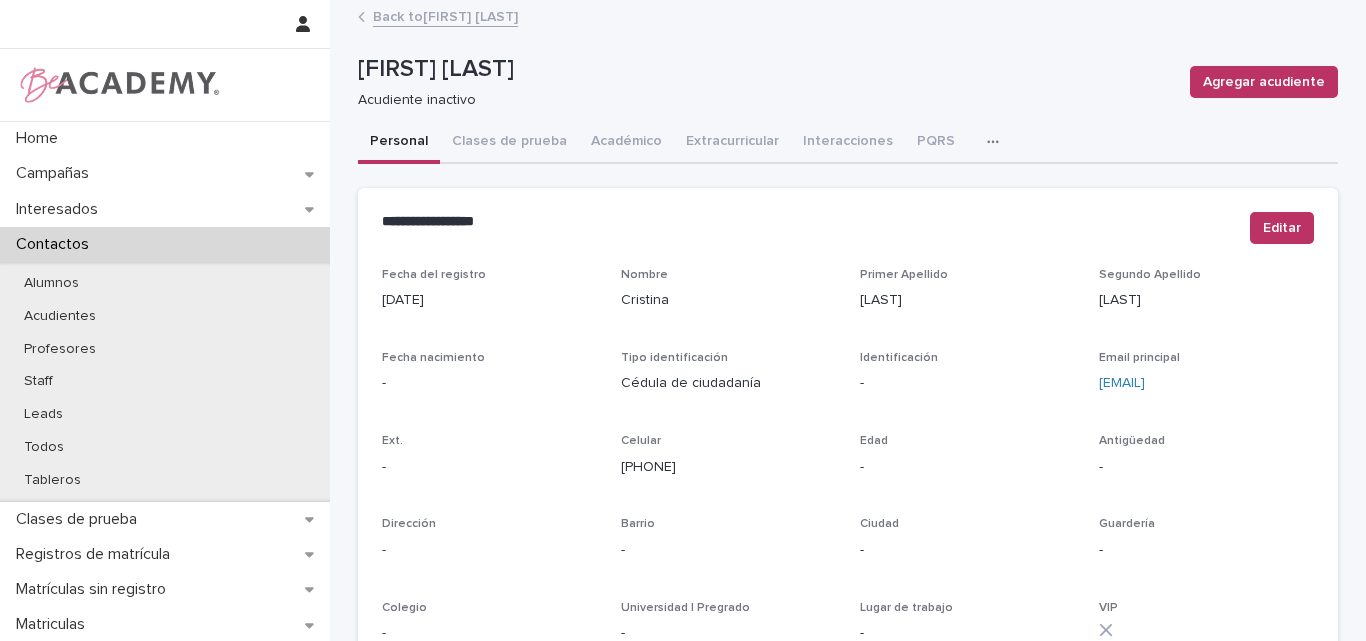 drag, startPoint x: 732, startPoint y: 470, endPoint x: 612, endPoint y: 477, distance: 120.203995 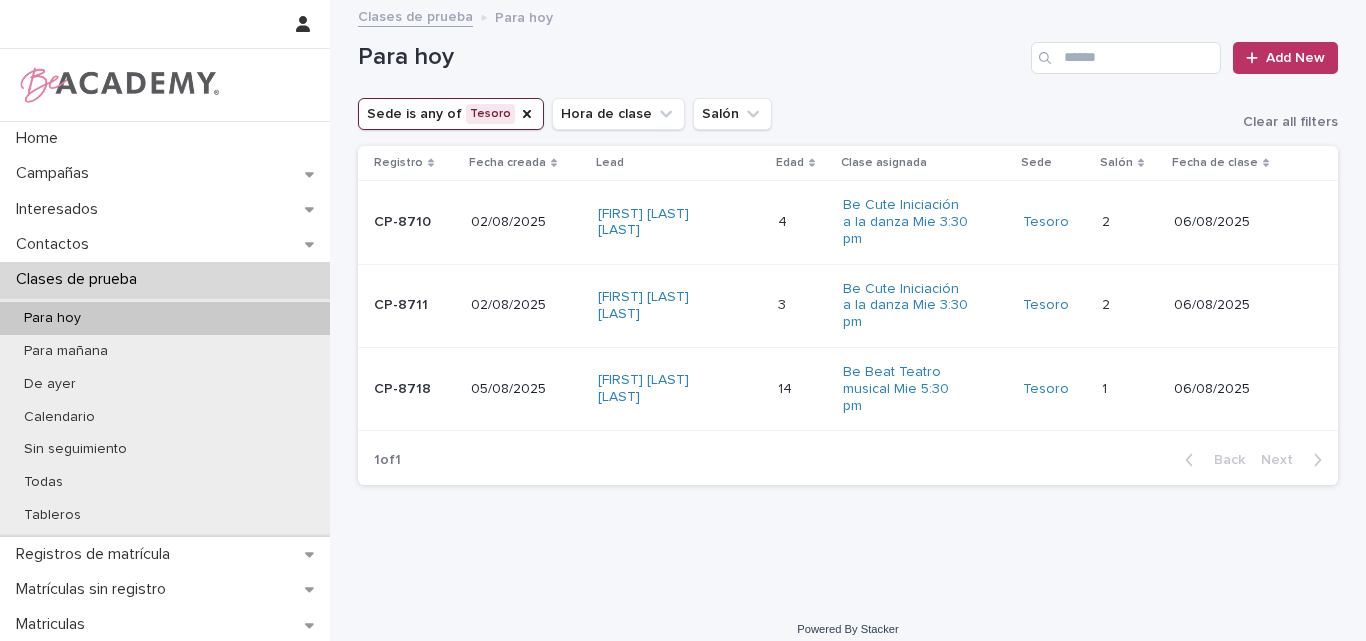 scroll, scrollTop: 0, scrollLeft: 0, axis: both 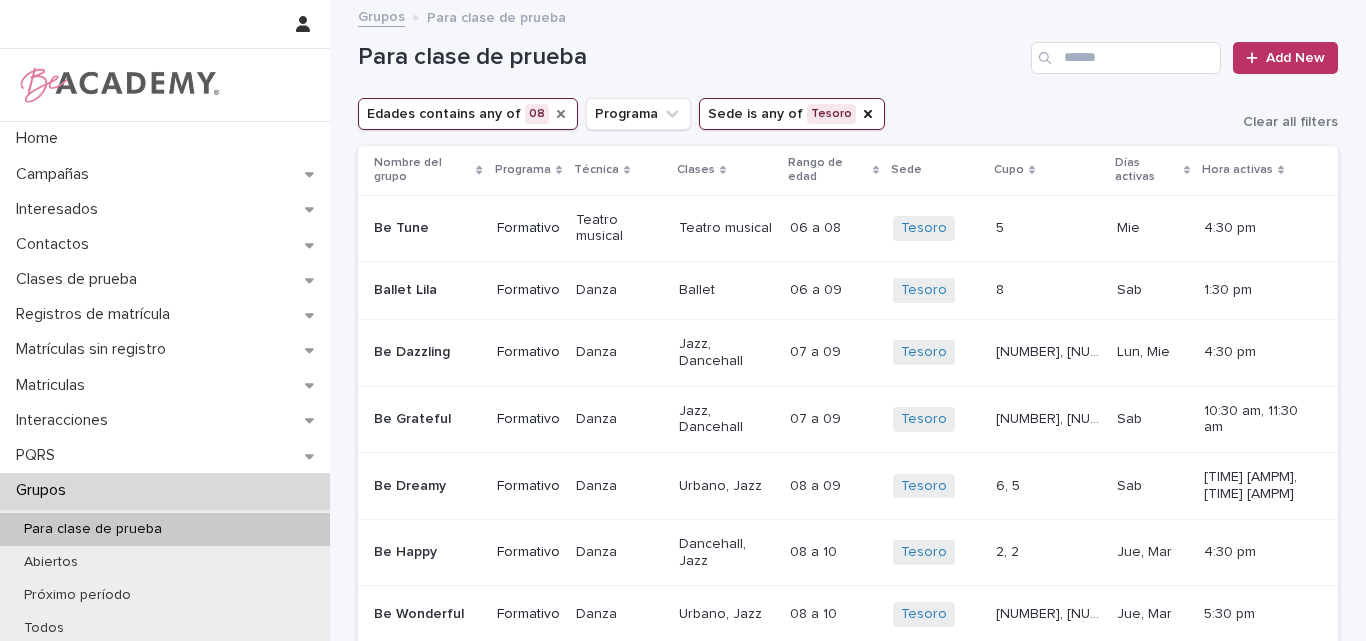 click 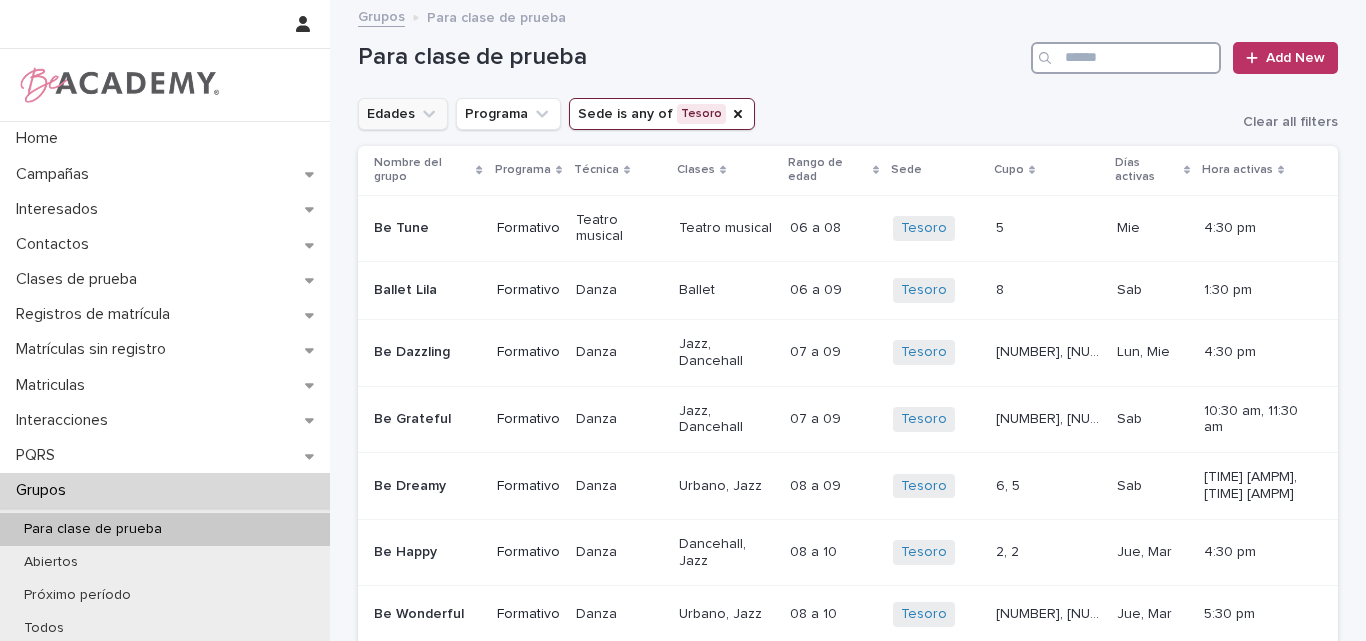 click at bounding box center [1126, 58] 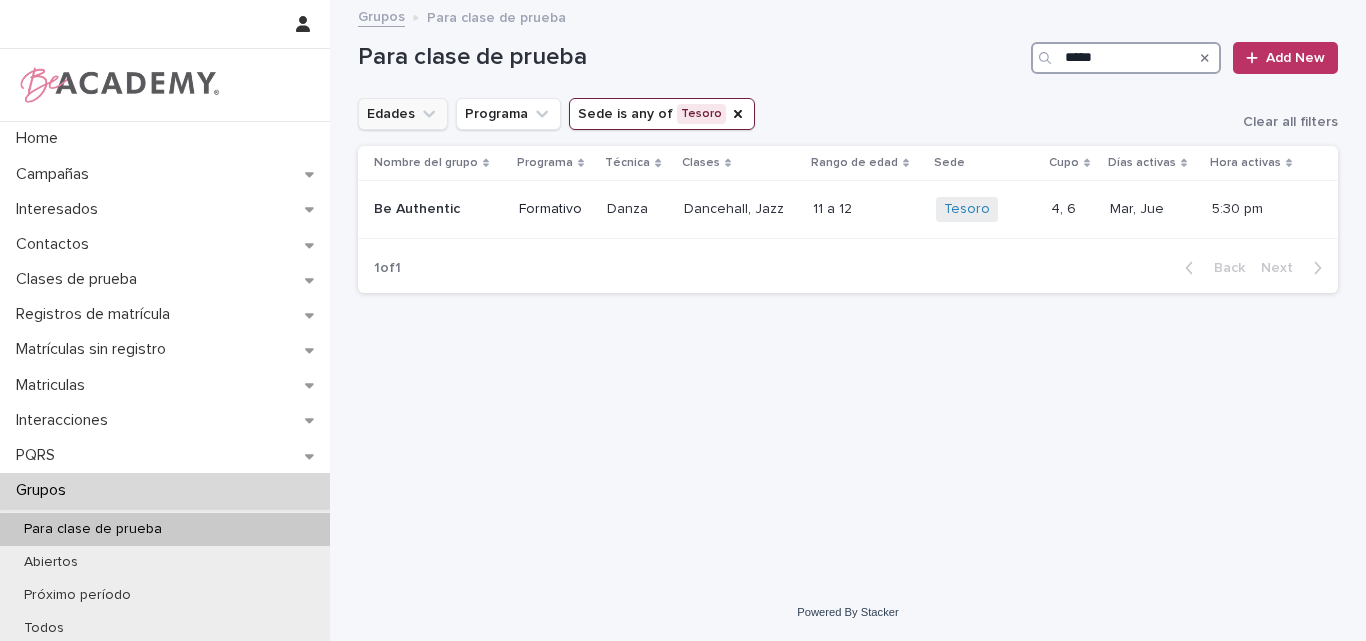 type on "*****" 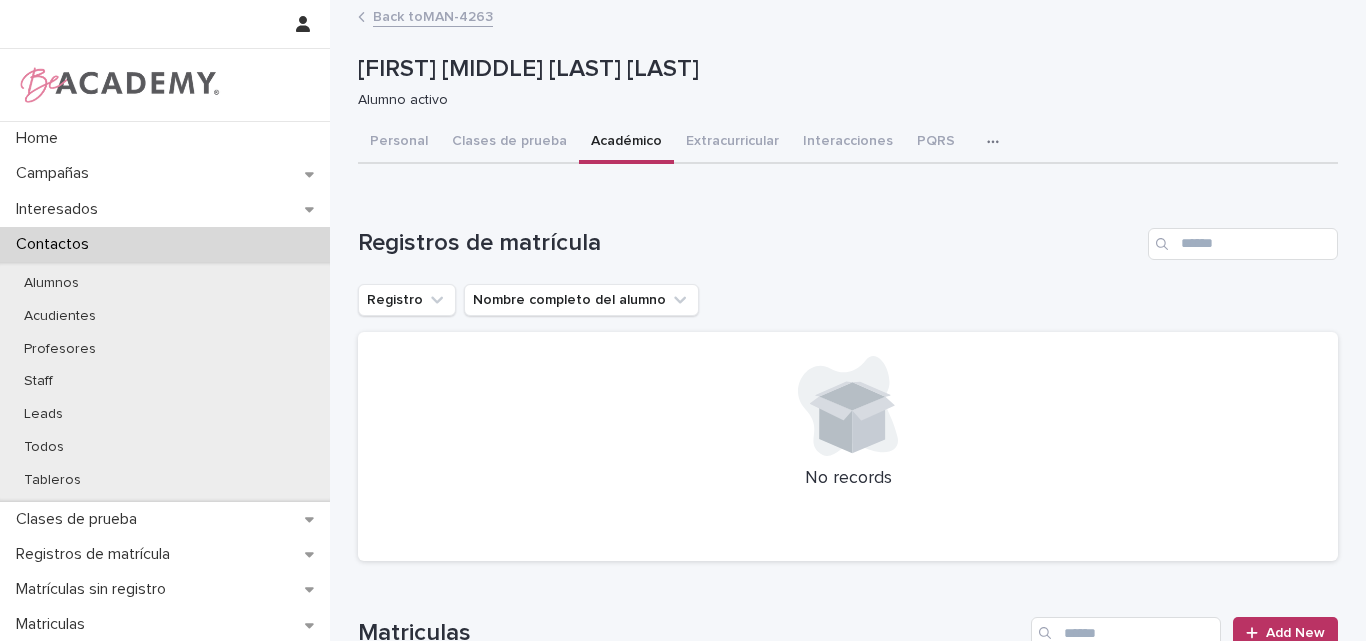 scroll, scrollTop: 0, scrollLeft: 0, axis: both 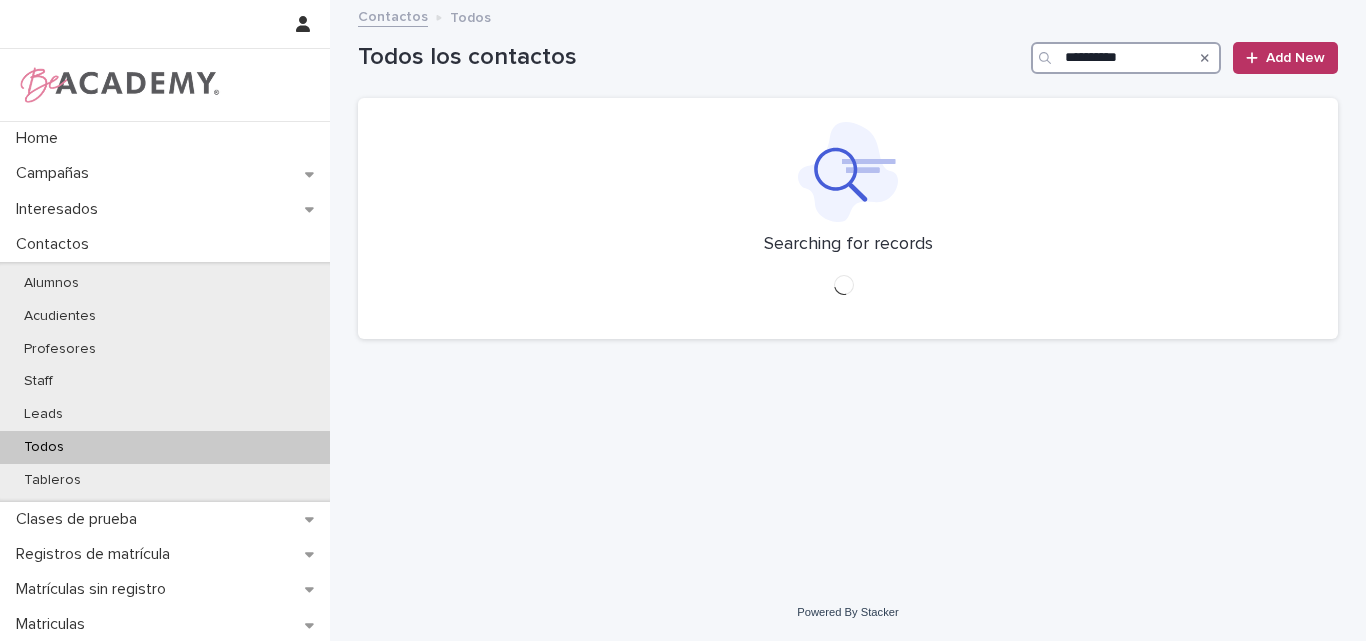 click on "**********" at bounding box center (1126, 58) 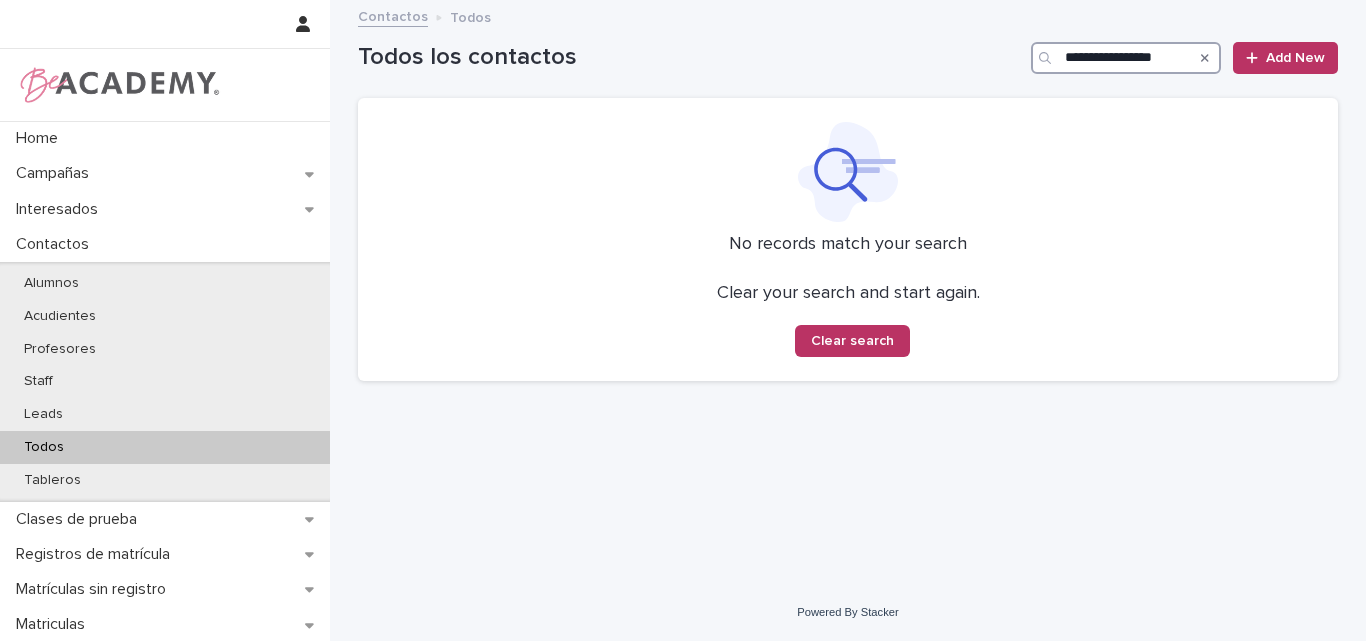 click on "**********" at bounding box center [1126, 58] 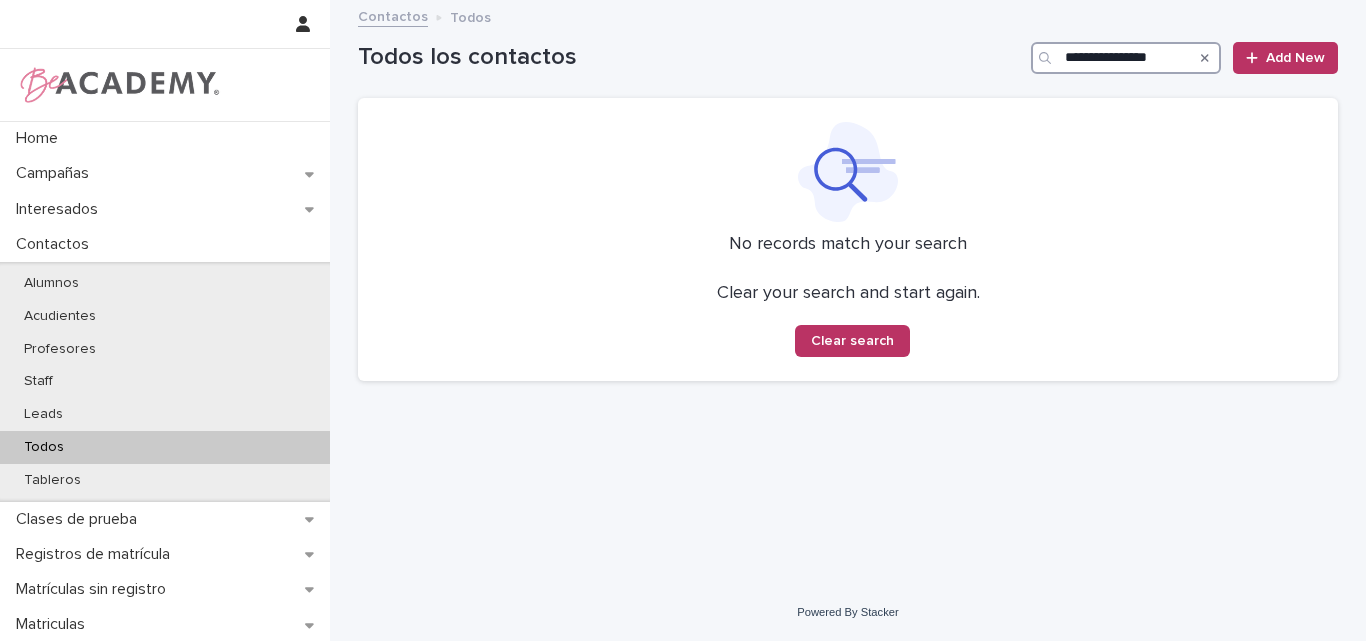 click on "**********" at bounding box center (1126, 58) 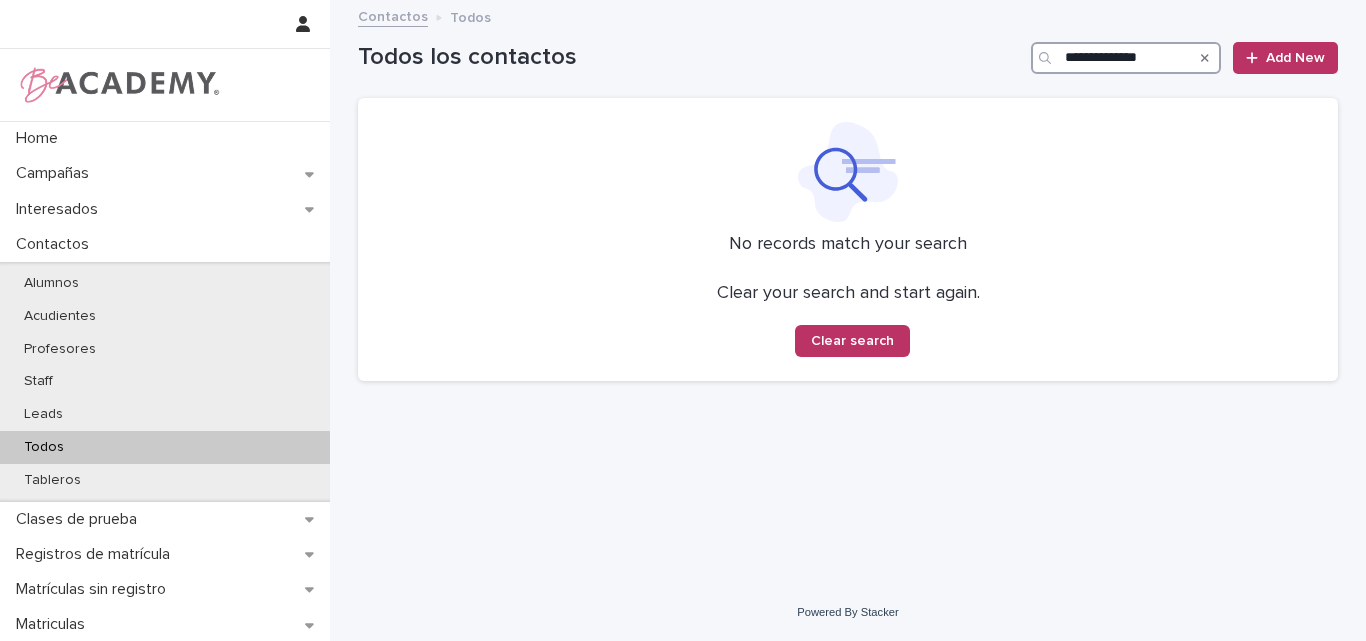 click on "**********" at bounding box center (1126, 58) 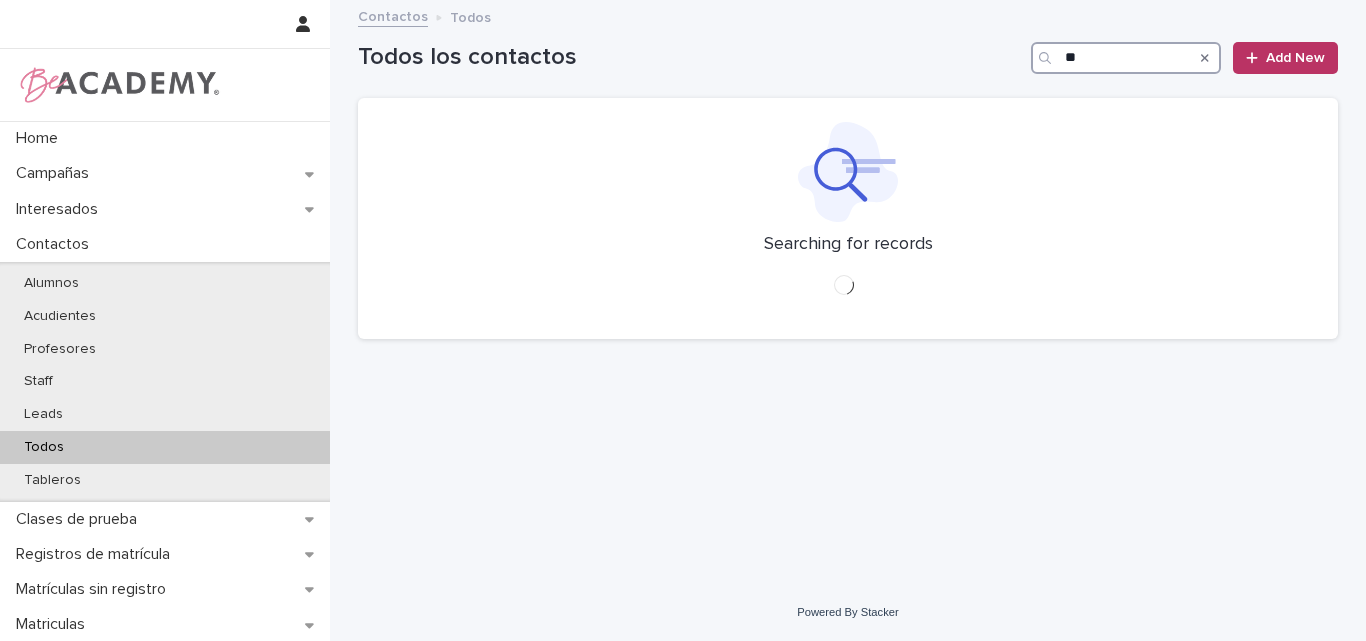 type on "*" 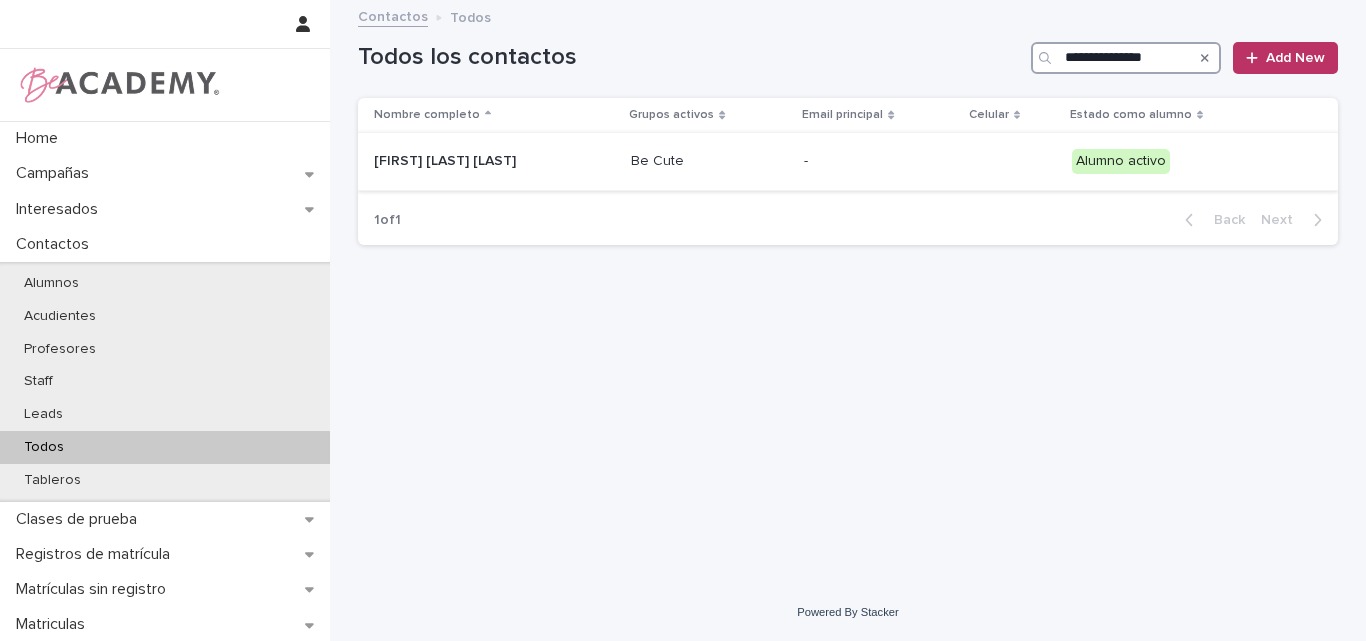type on "**********" 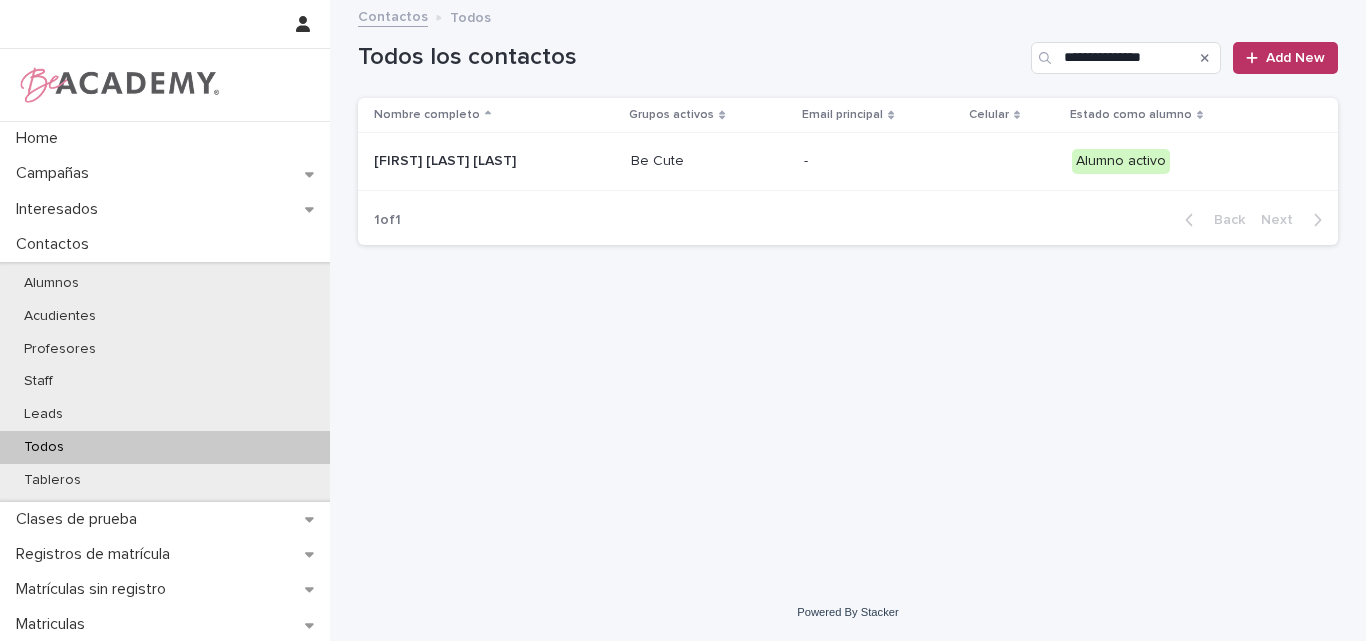 click on "[FIRST] [LAST] [LAST]" at bounding box center [474, 161] 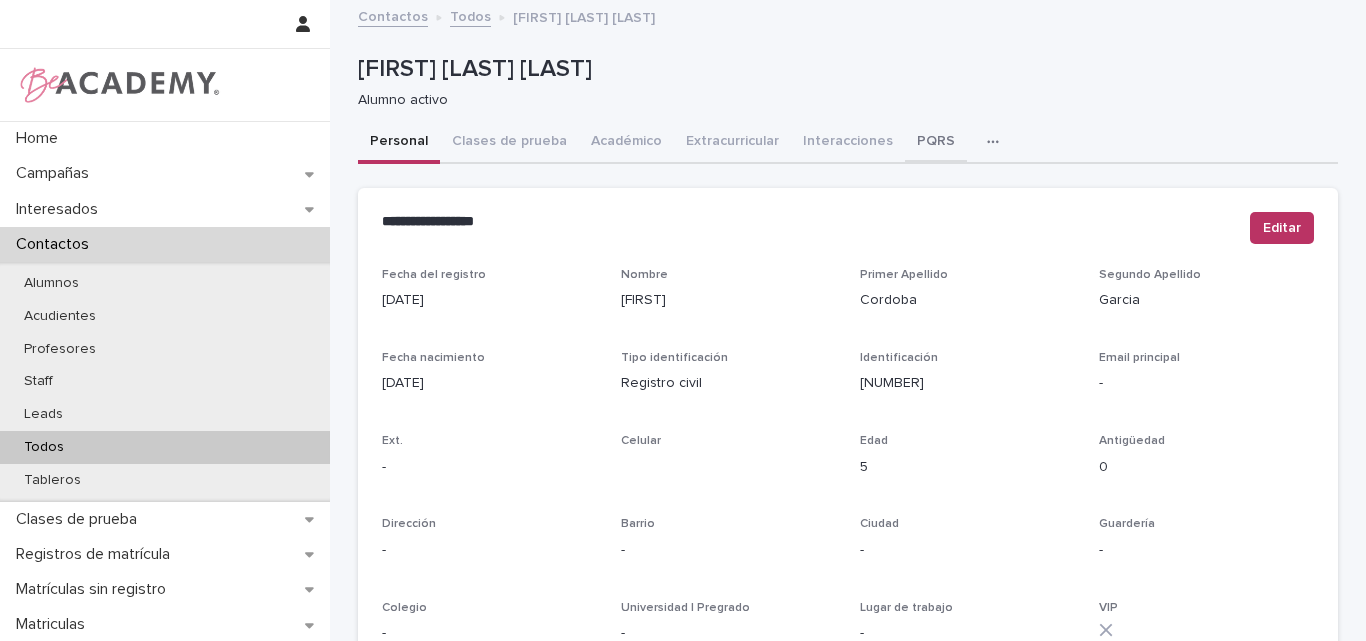 drag, startPoint x: 905, startPoint y: 137, endPoint x: 924, endPoint y: 139, distance: 19.104973 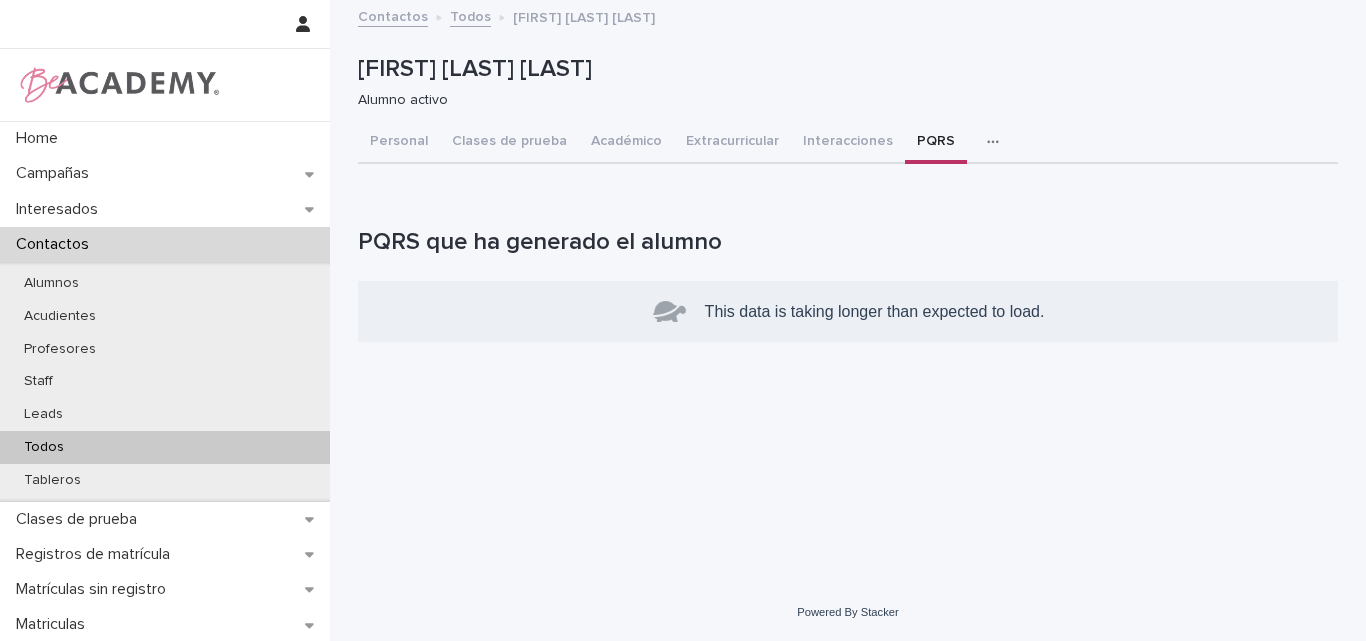 click on "PQRS" at bounding box center (936, 143) 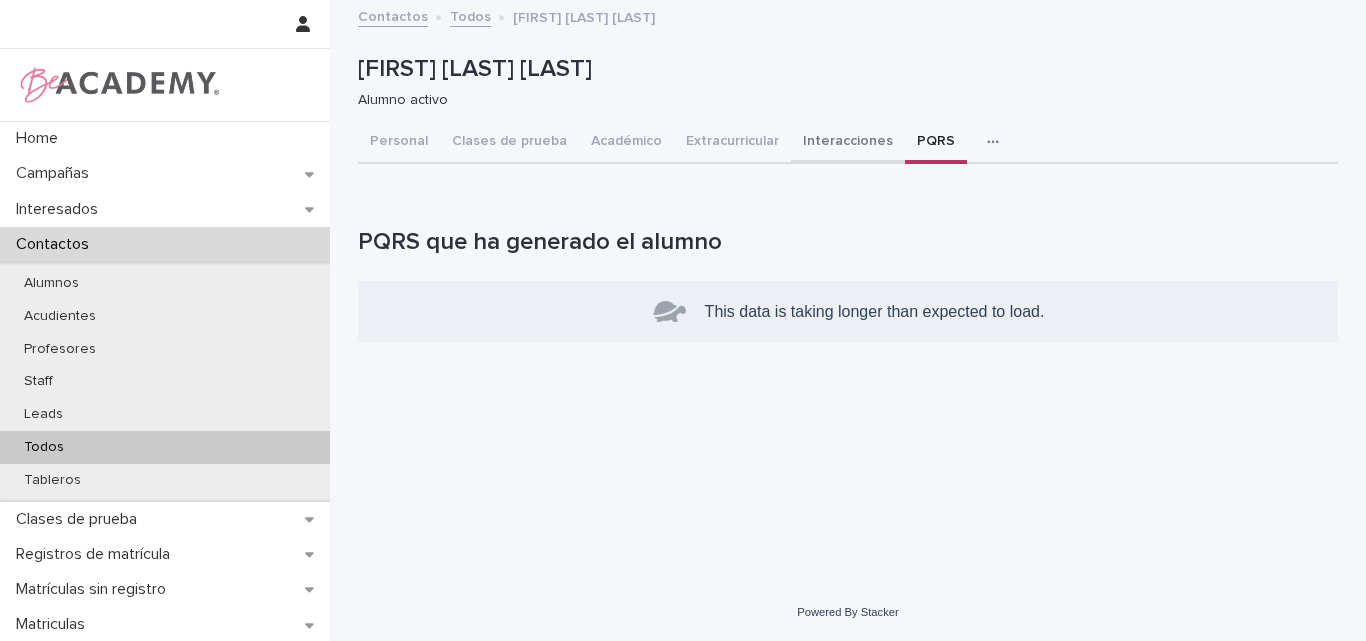 click on "Interacciones" at bounding box center (848, 143) 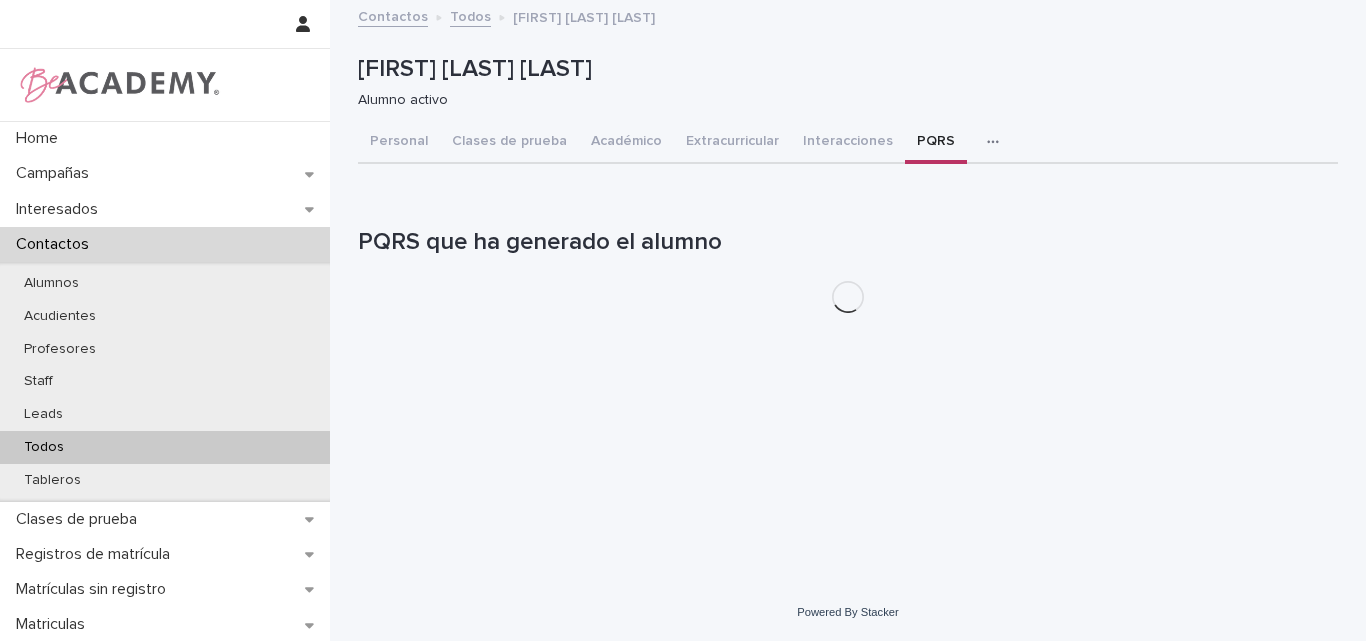 click on "PQRS" at bounding box center [936, 143] 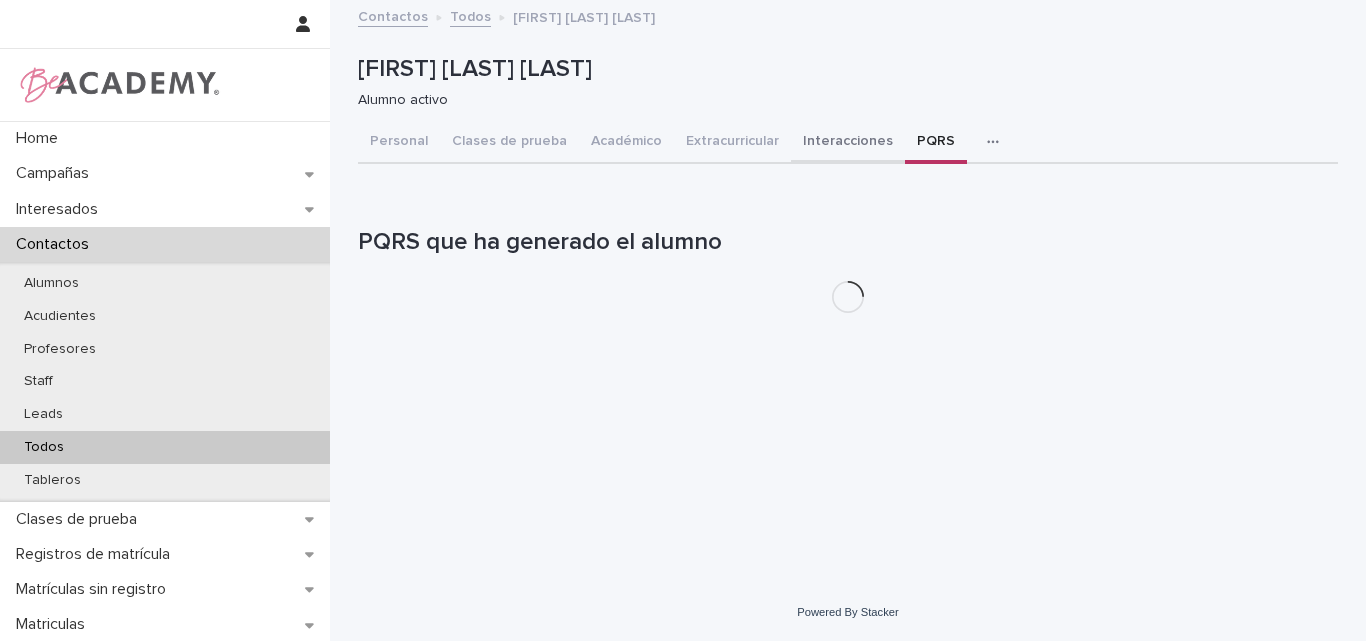 click on "Interacciones" at bounding box center [848, 143] 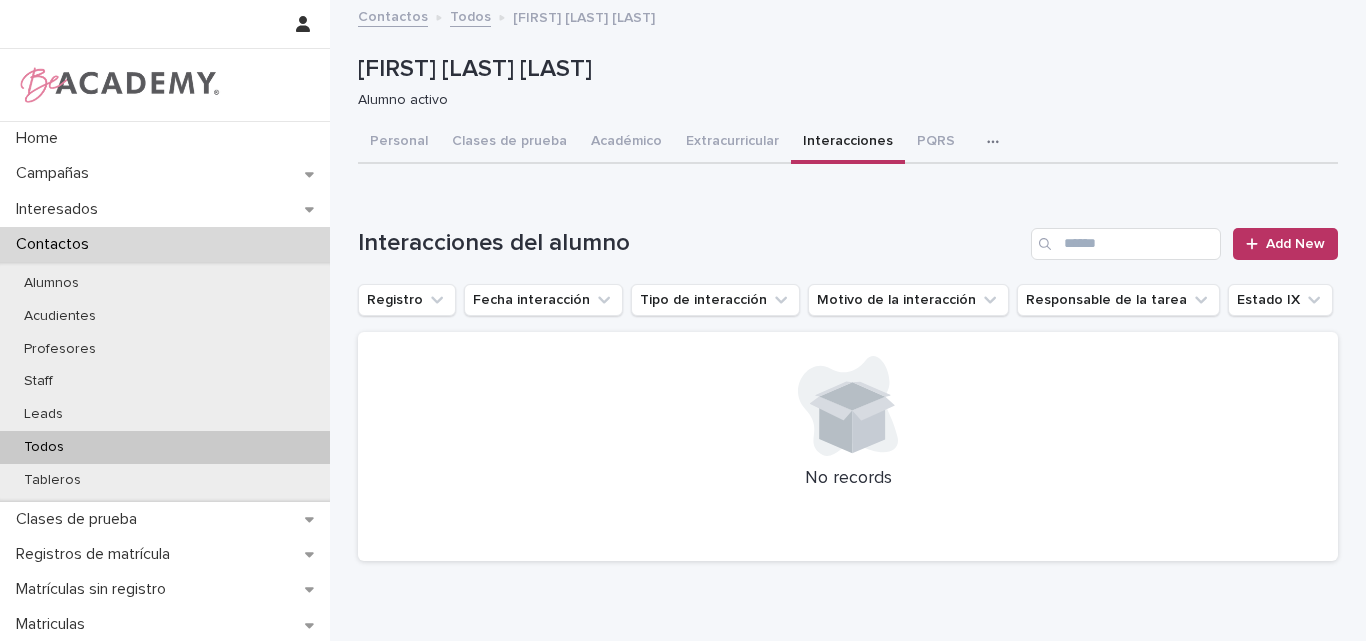 click on "Todos" at bounding box center [44, 447] 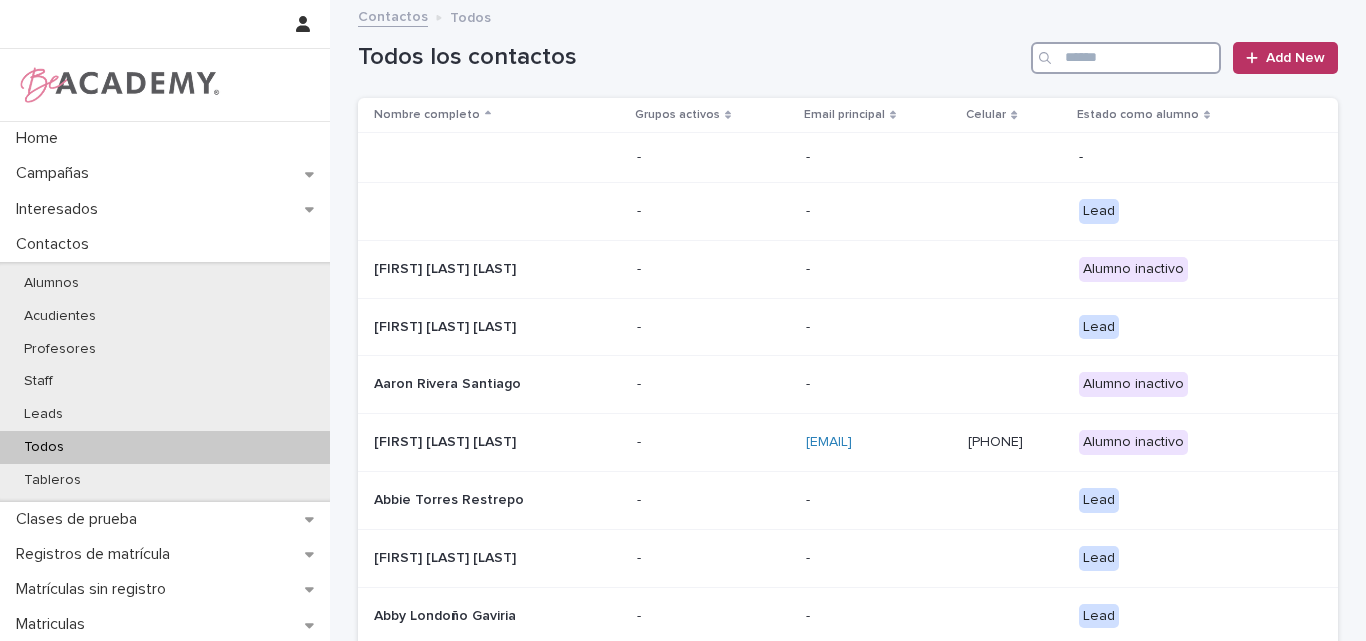 click at bounding box center [1126, 58] 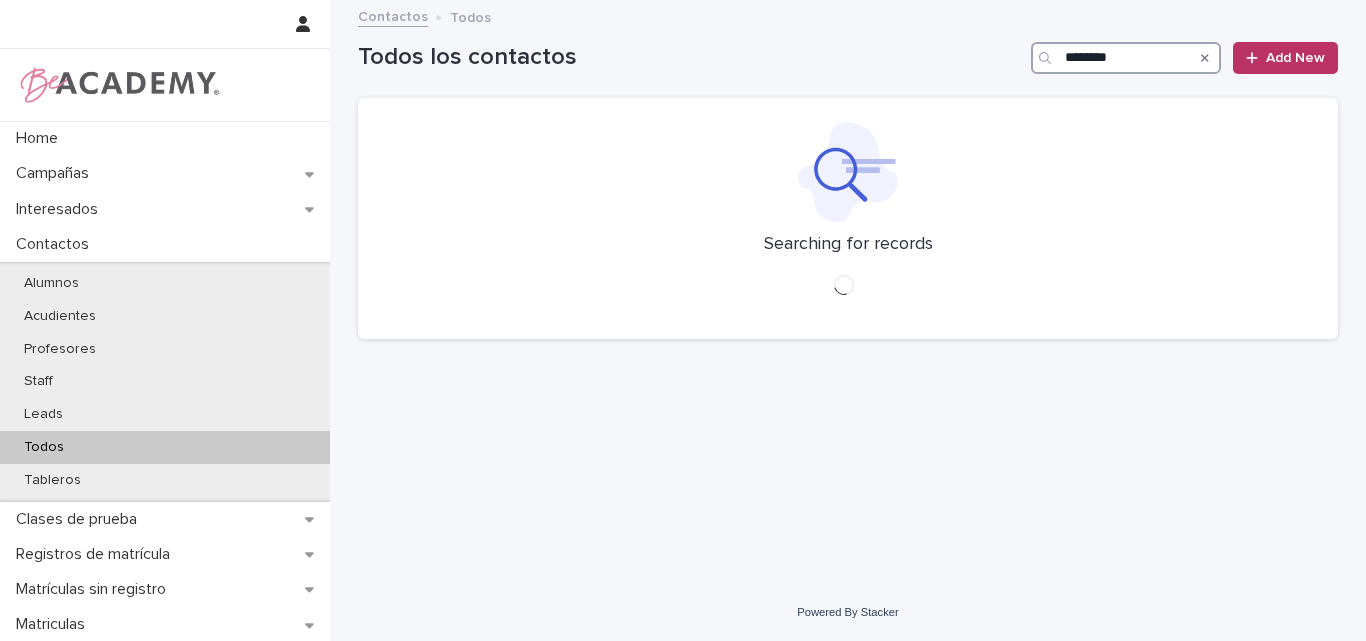 click on "********" at bounding box center (1126, 58) 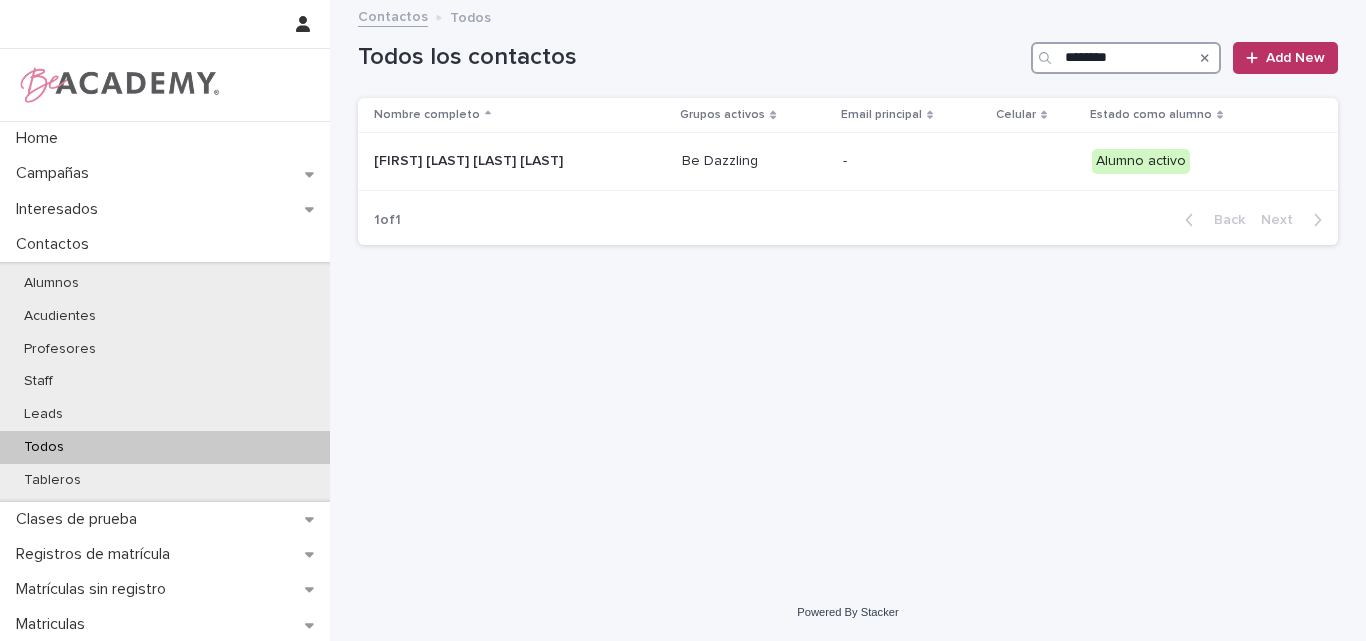 type on "********" 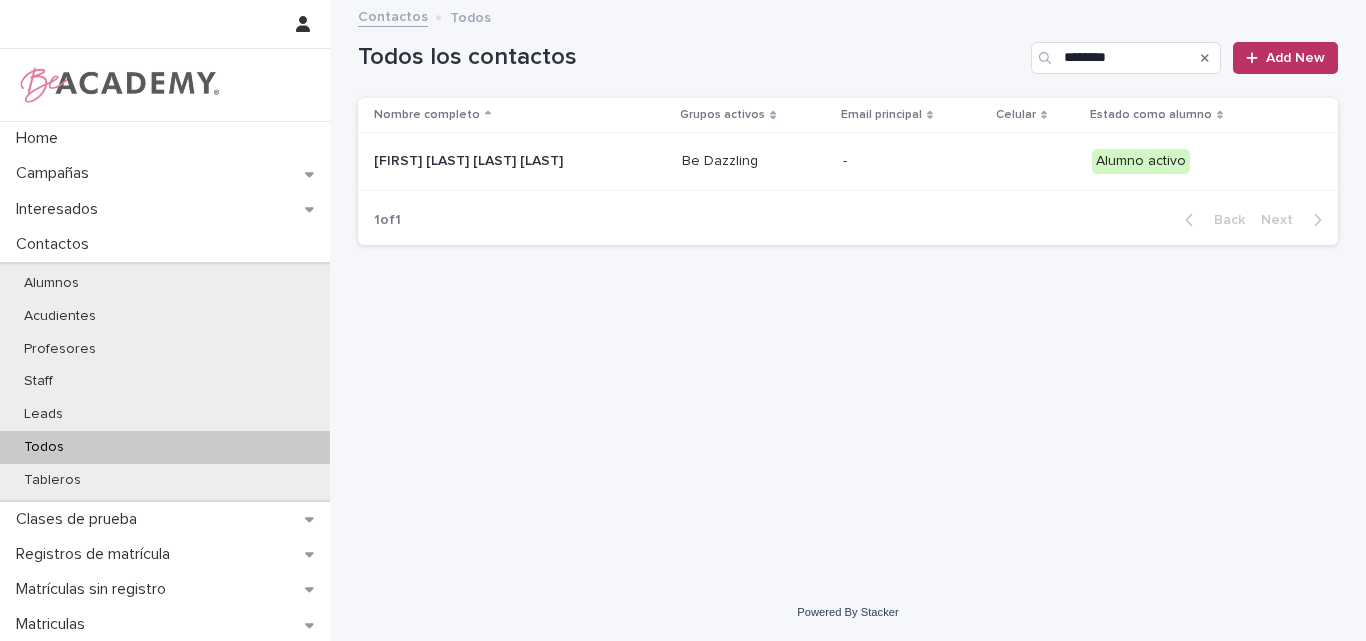 click on "Todos los contactos ******** Add New" at bounding box center [848, 58] 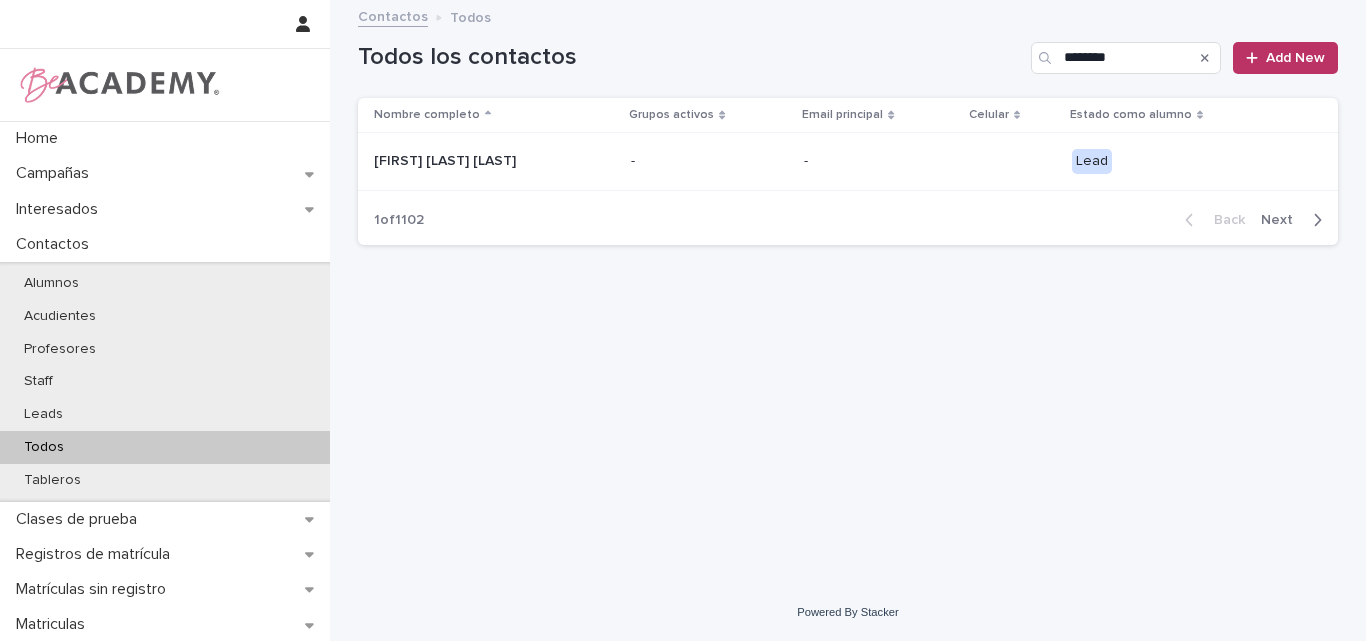 scroll, scrollTop: 0, scrollLeft: 0, axis: both 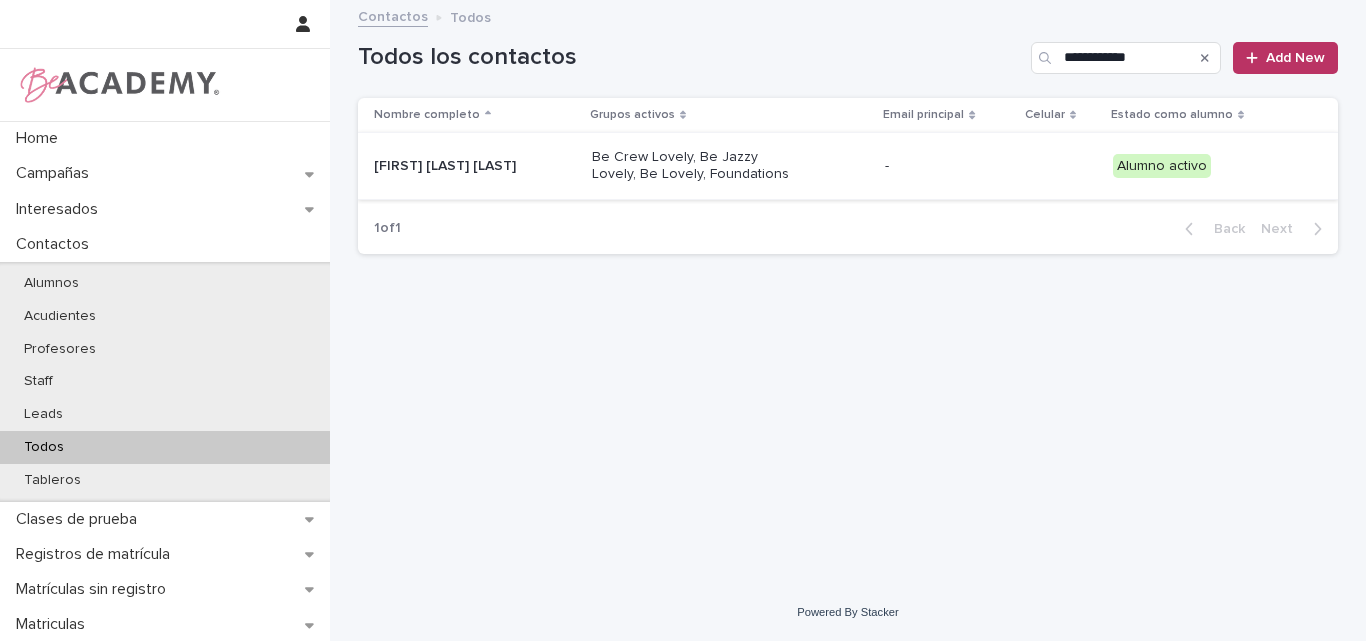type on "**********" 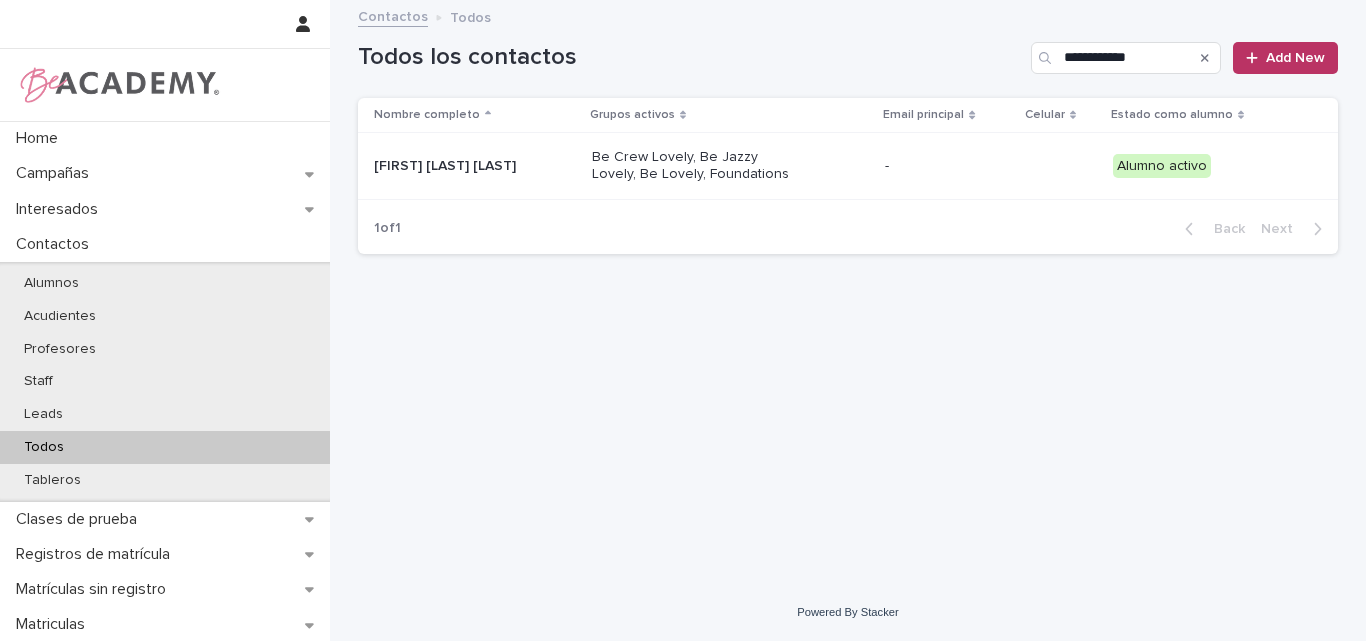 click on "Mariana Cadavid Ocampo" at bounding box center [474, 166] 